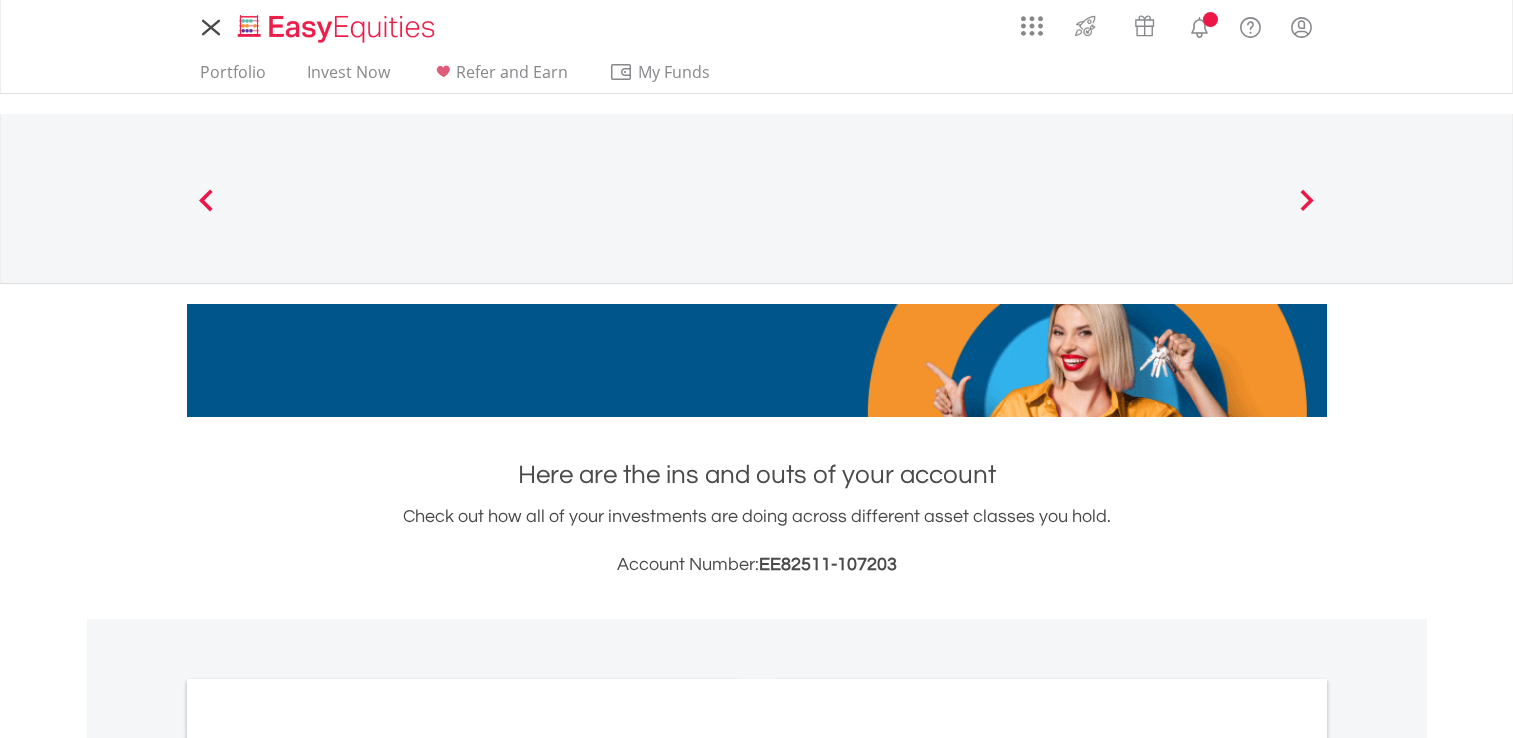 scroll, scrollTop: 0, scrollLeft: 0, axis: both 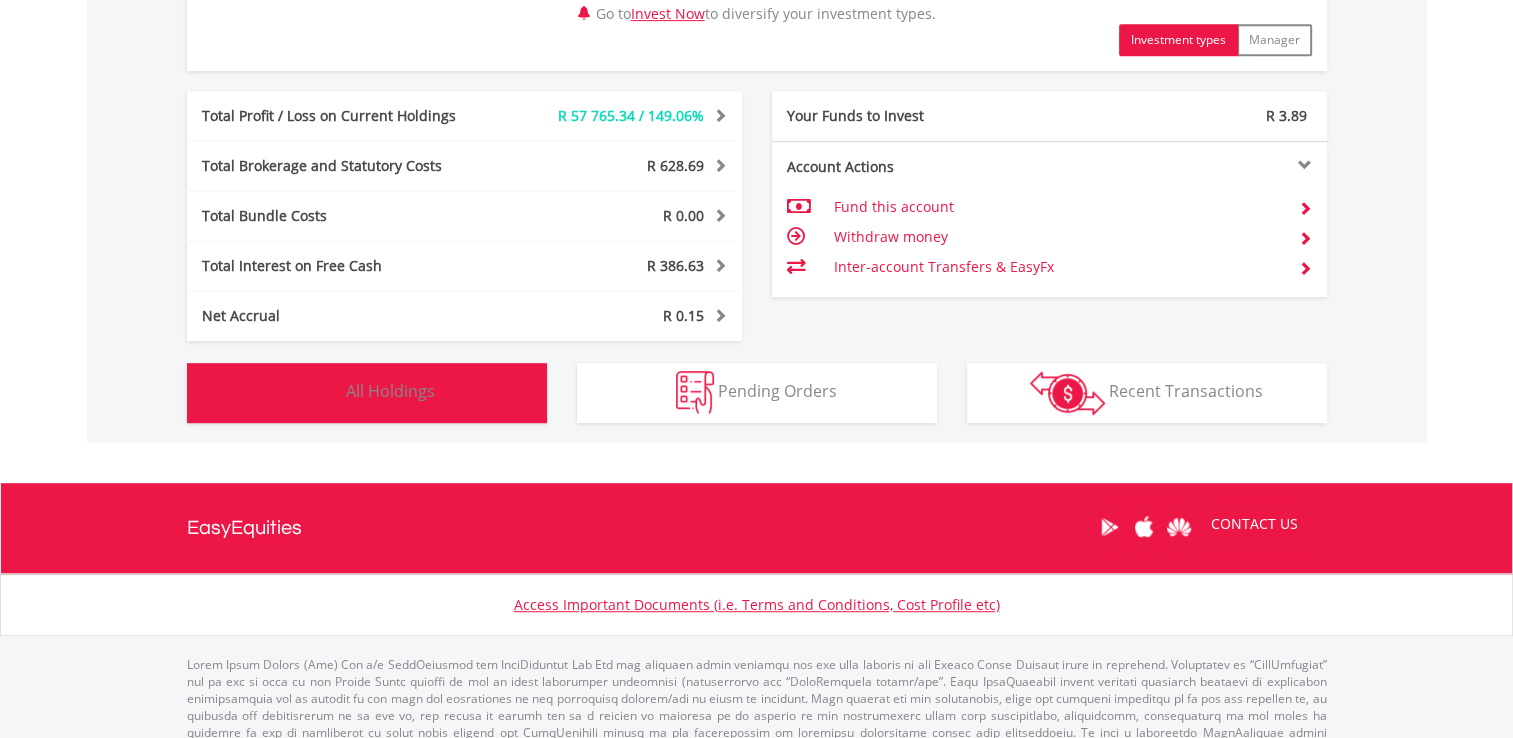 click on "All Holdings" at bounding box center [390, 391] 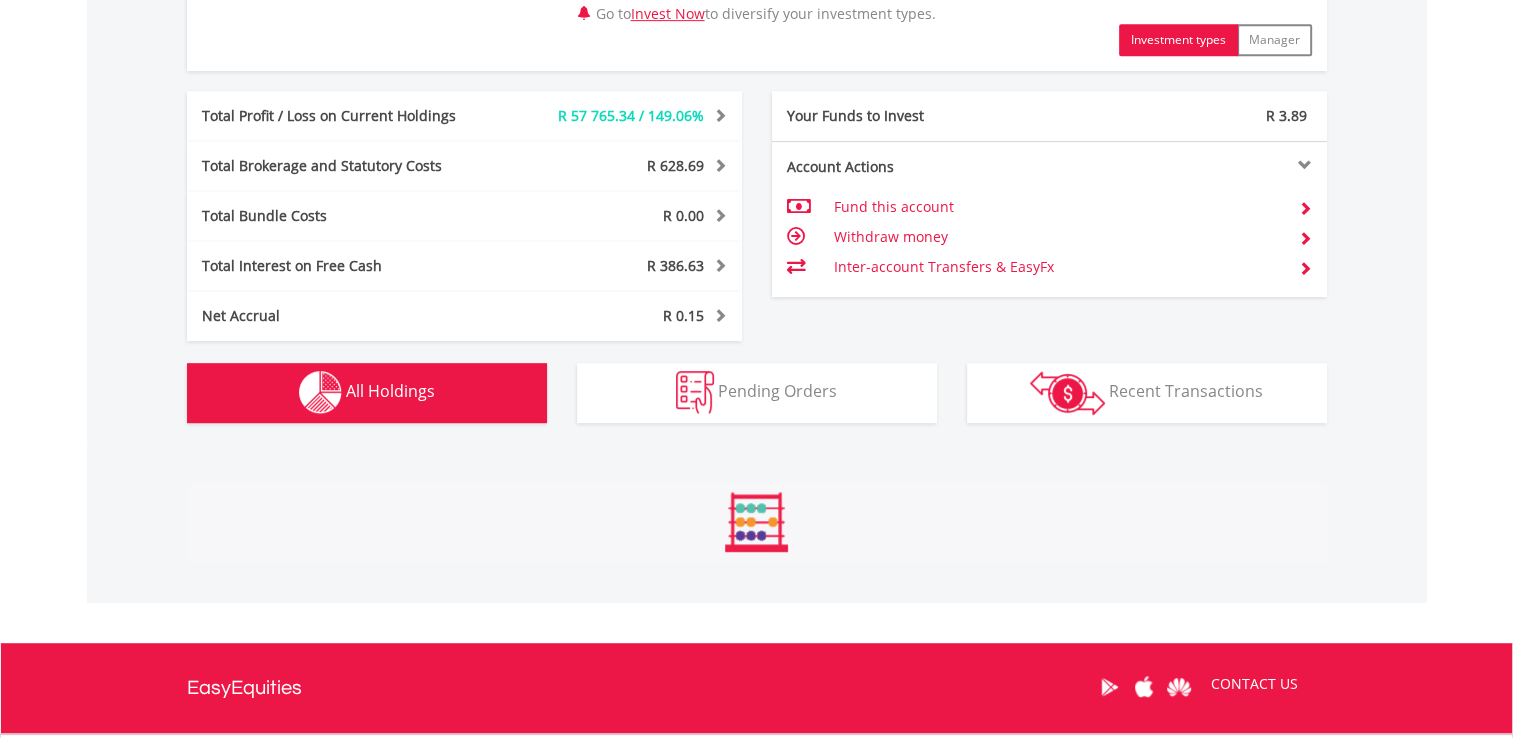 scroll, scrollTop: 1481, scrollLeft: 0, axis: vertical 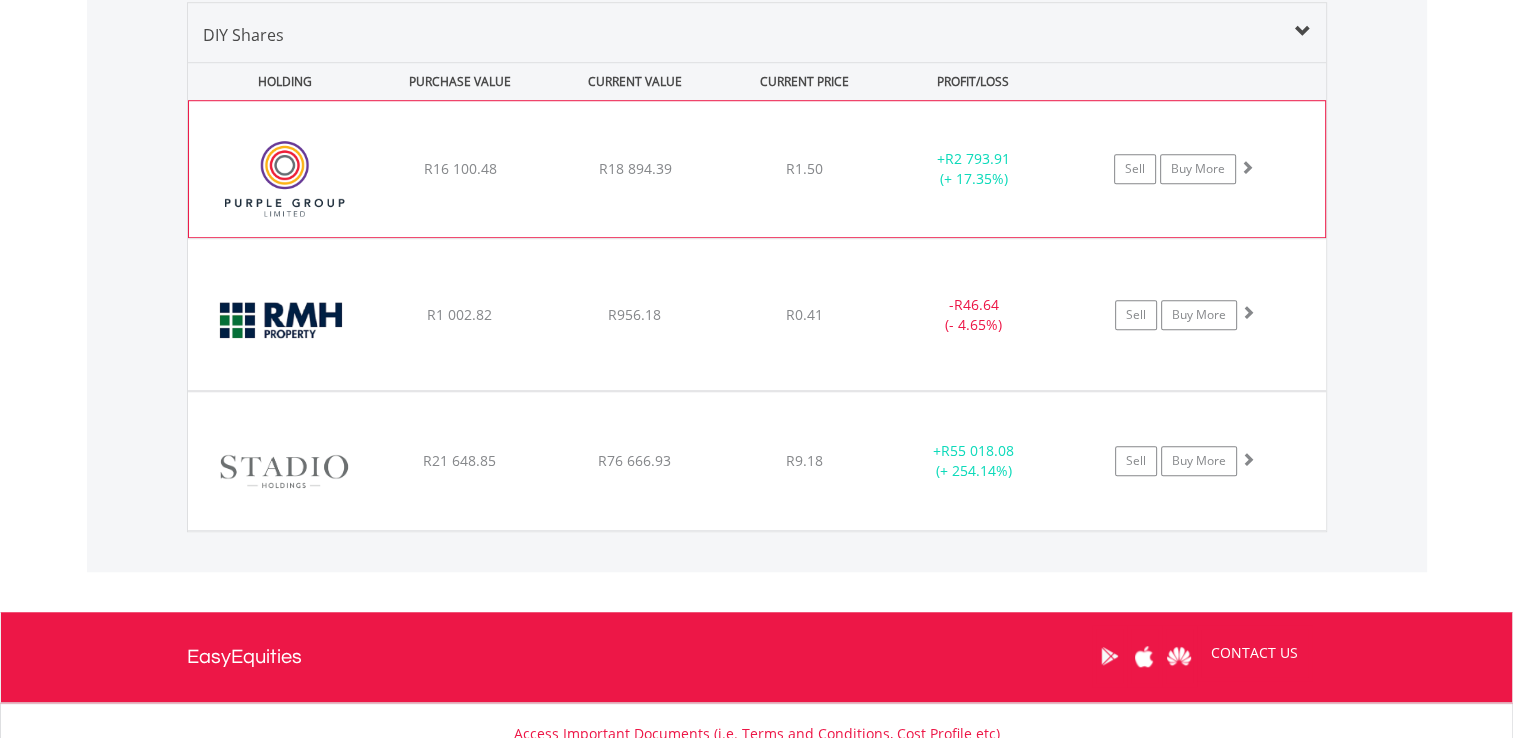 click on "R18 894.39" at bounding box center [635, 169] 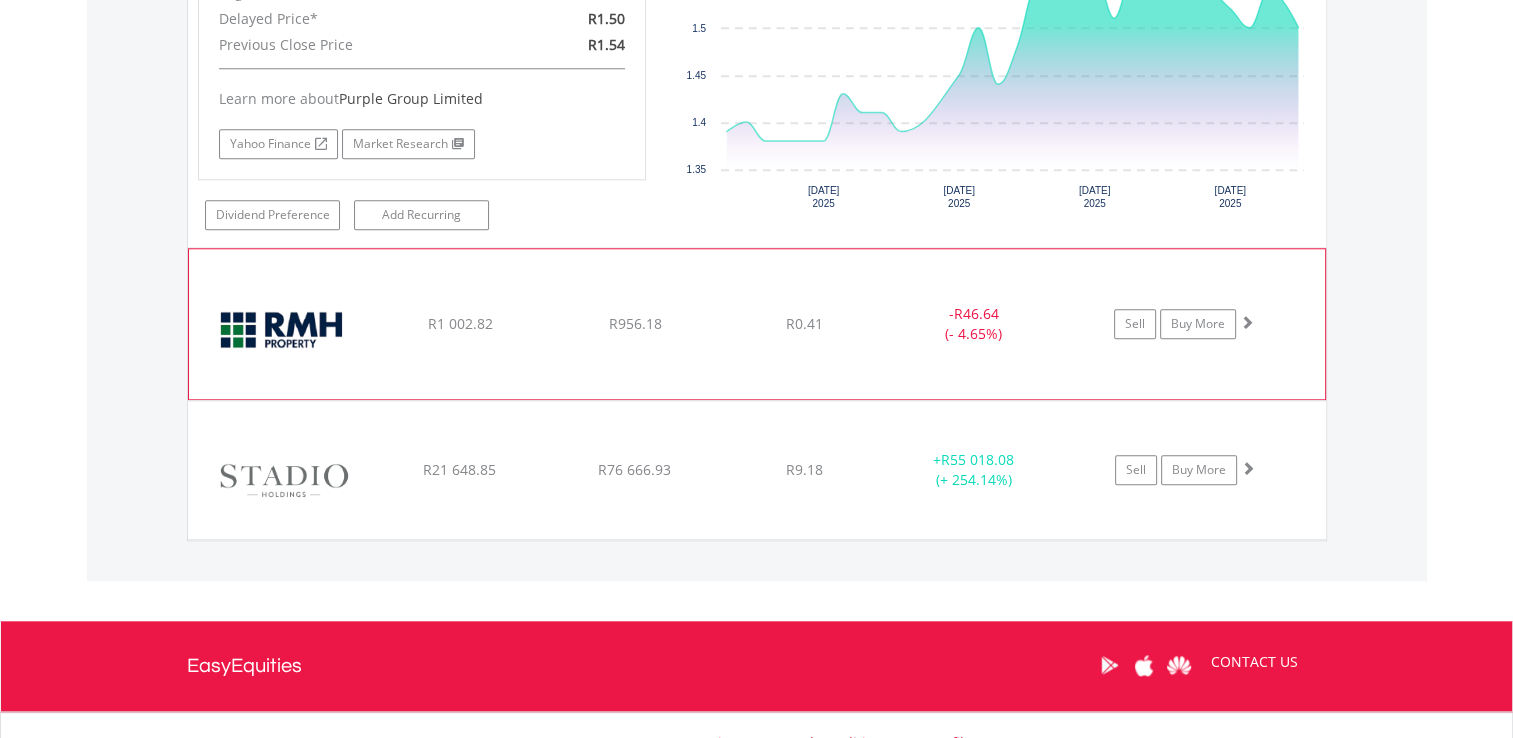 scroll, scrollTop: 1882, scrollLeft: 0, axis: vertical 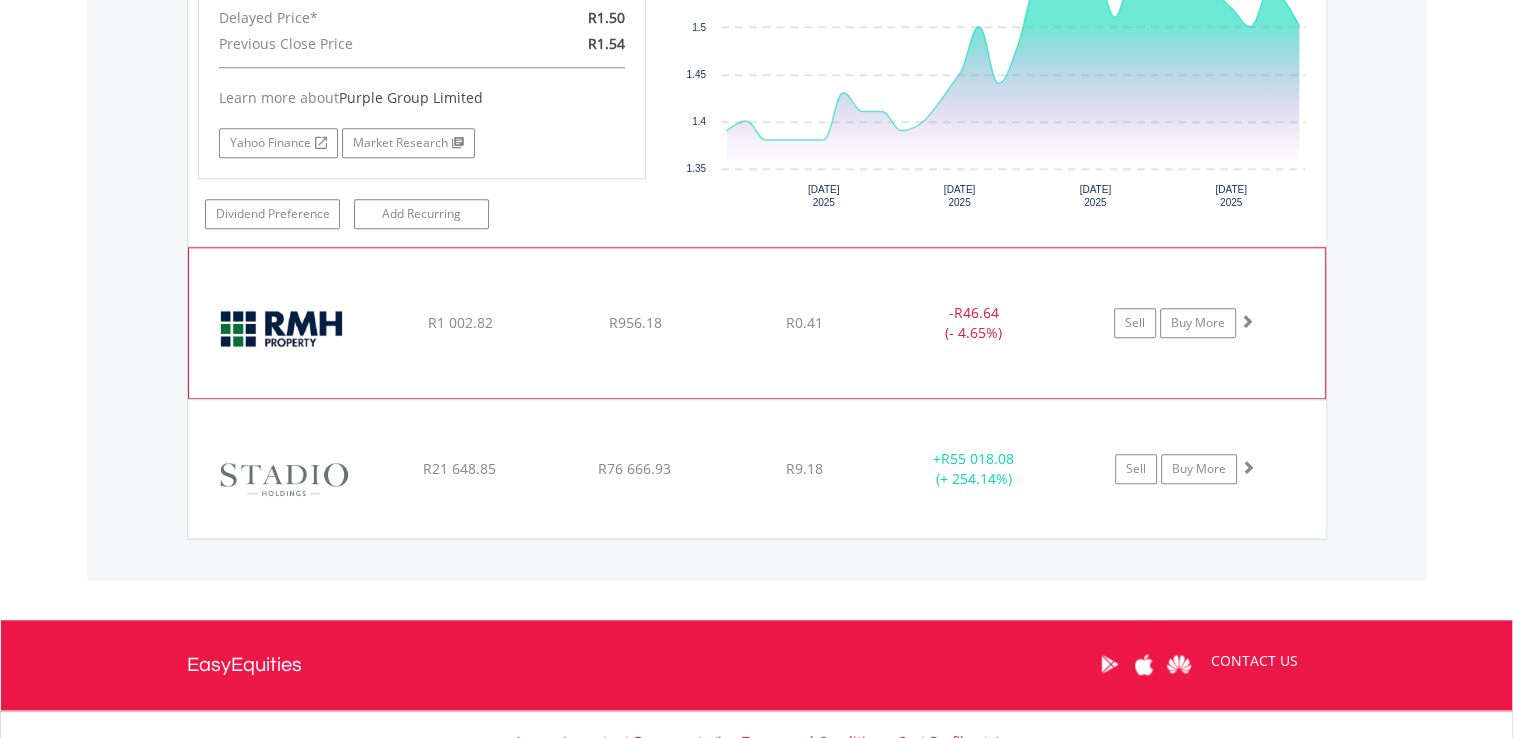 click on "R1 002.82" at bounding box center [459, -232] 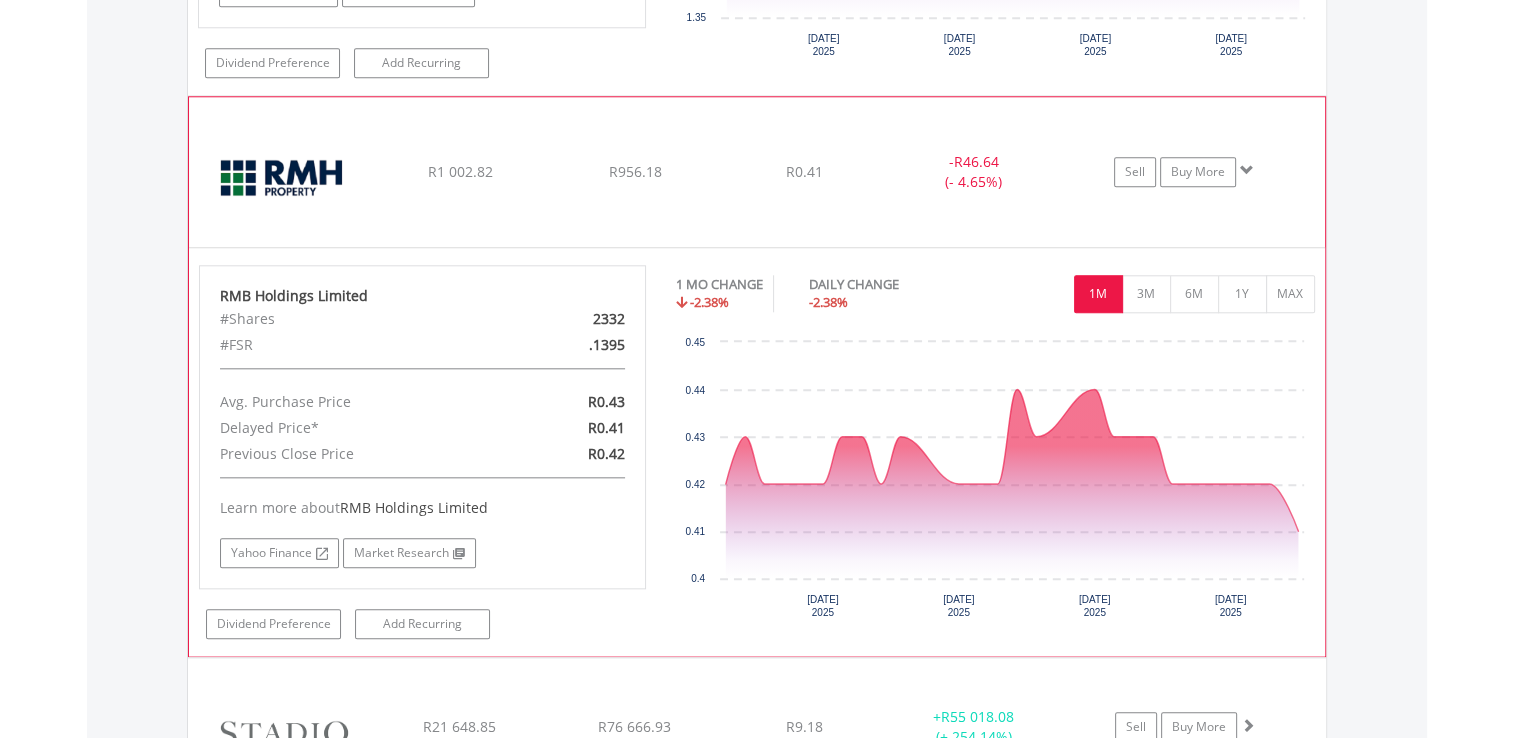scroll, scrollTop: 2082, scrollLeft: 0, axis: vertical 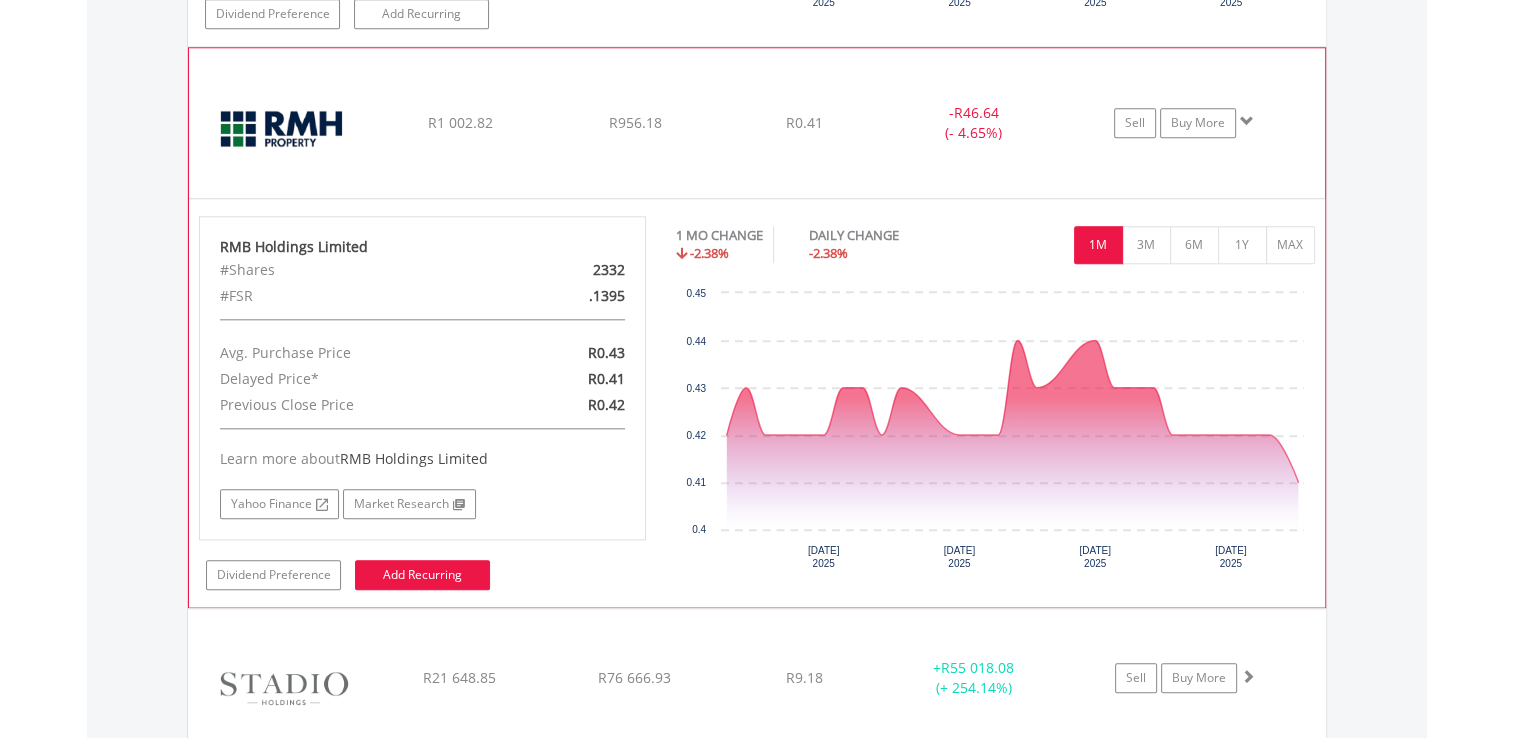 click on "Add Recurring" at bounding box center (422, 575) 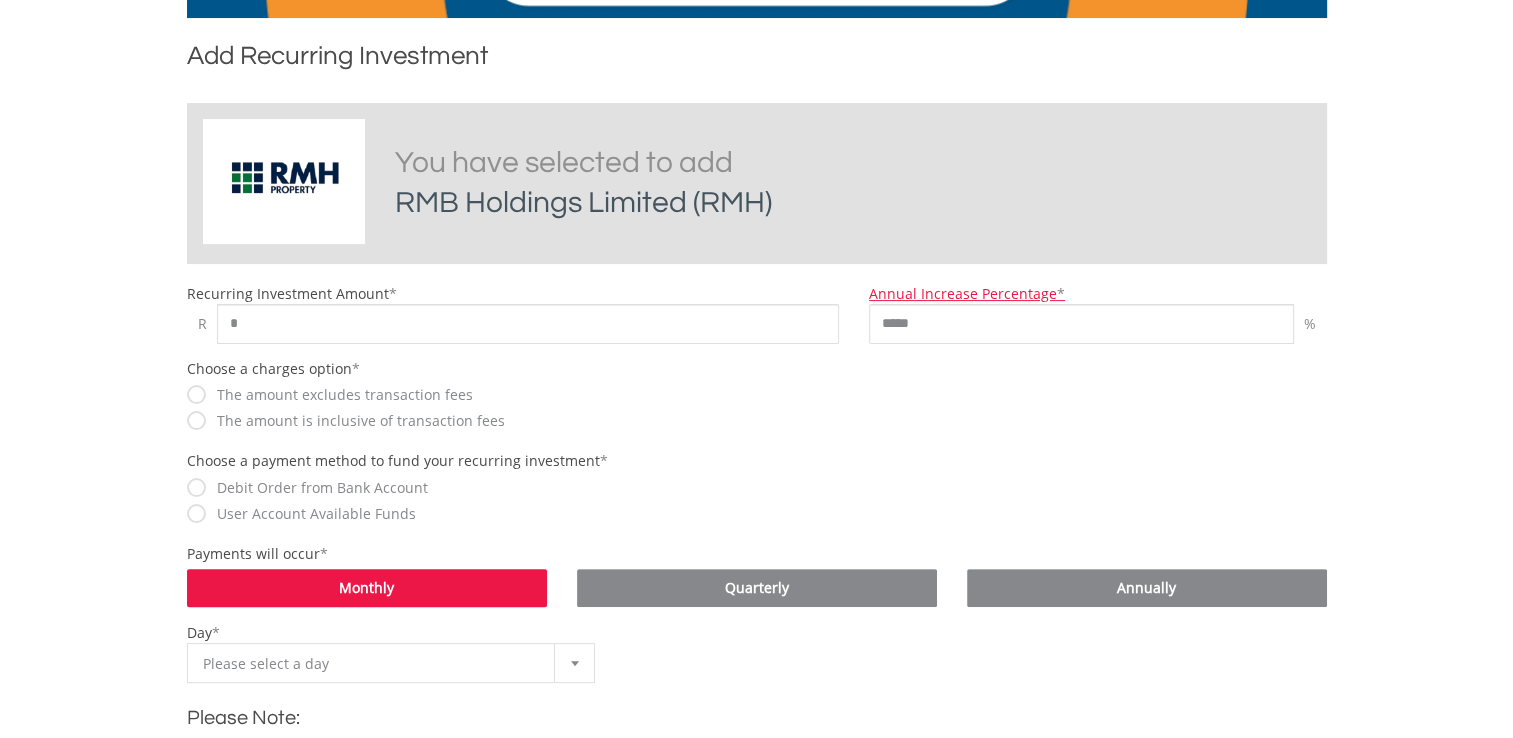 scroll, scrollTop: 400, scrollLeft: 0, axis: vertical 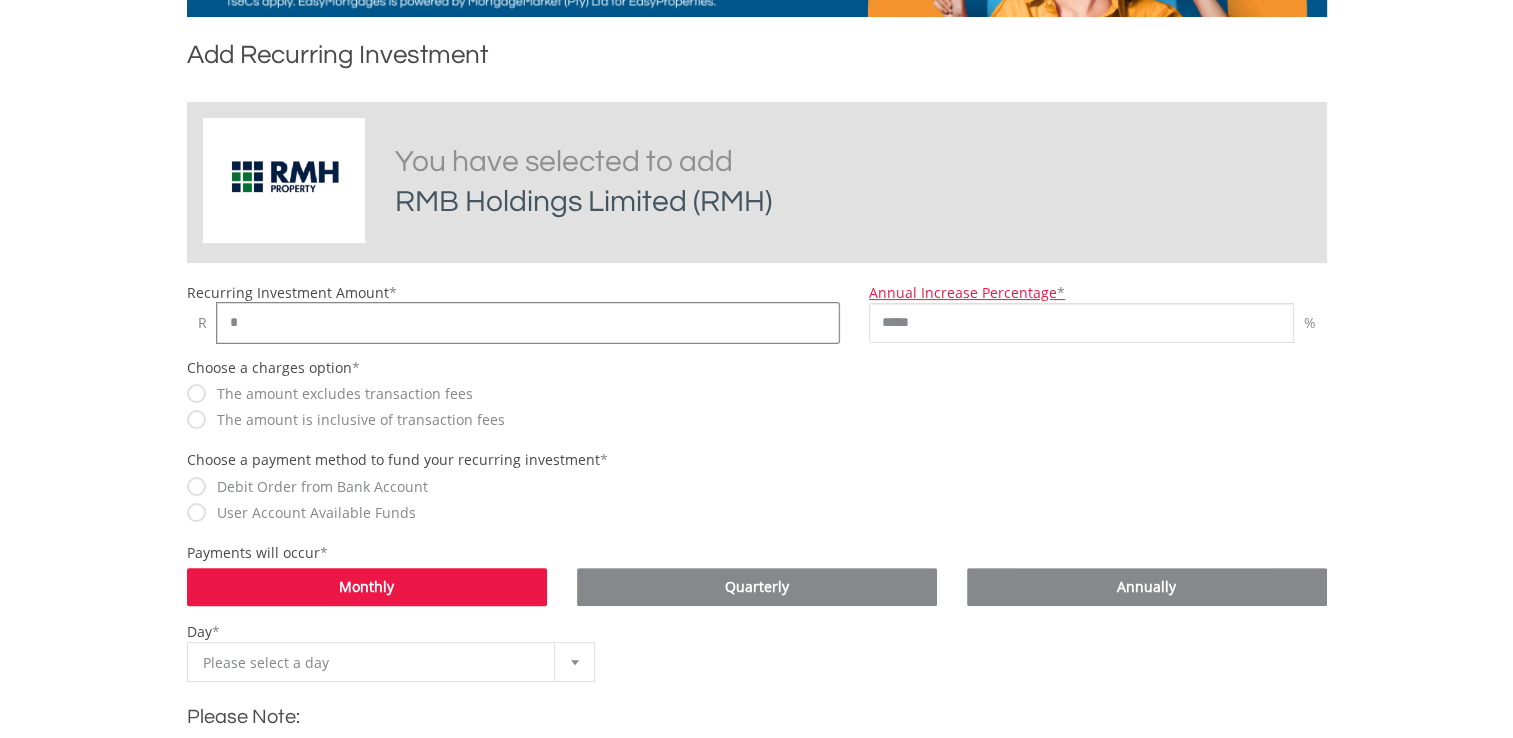 click on "*" at bounding box center [528, 323] 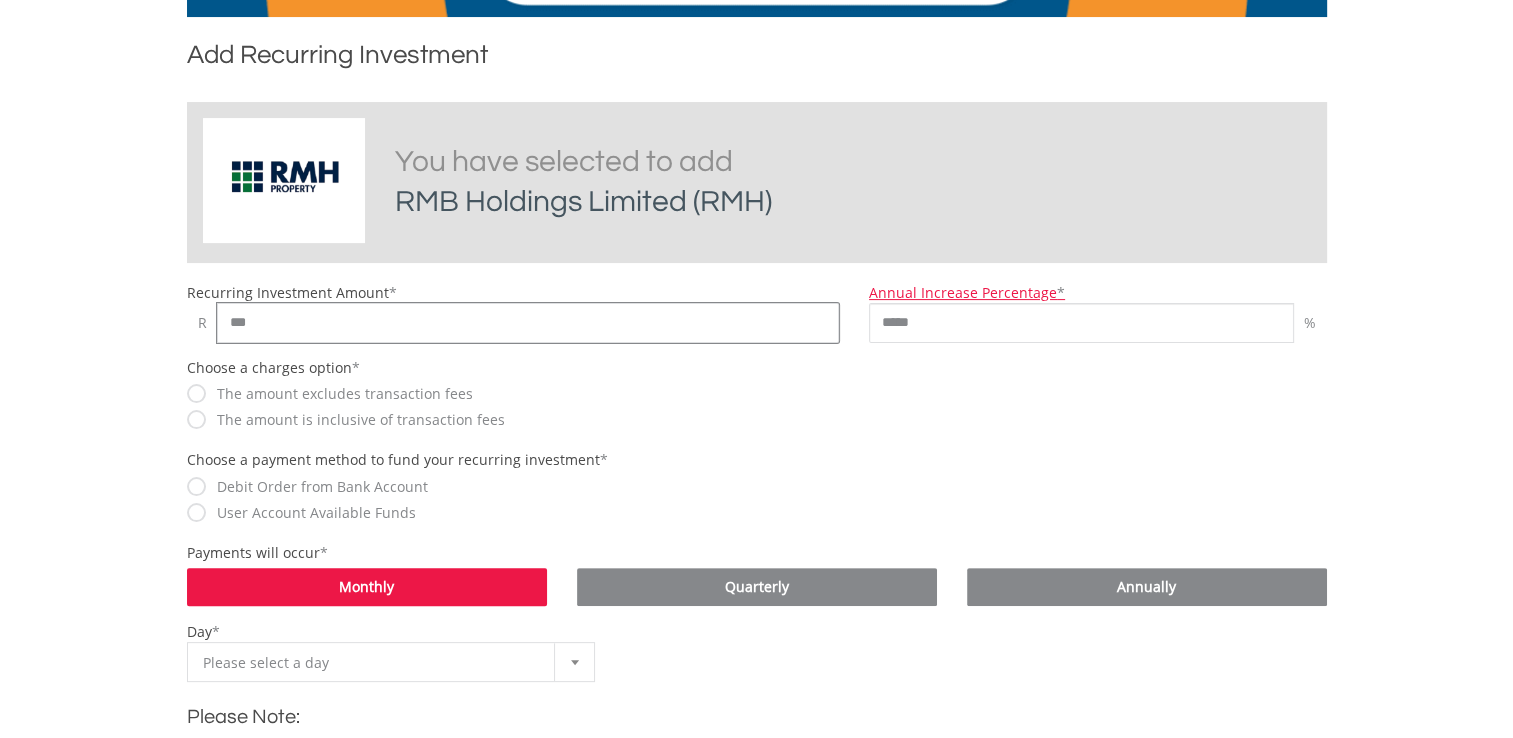 type on "***" 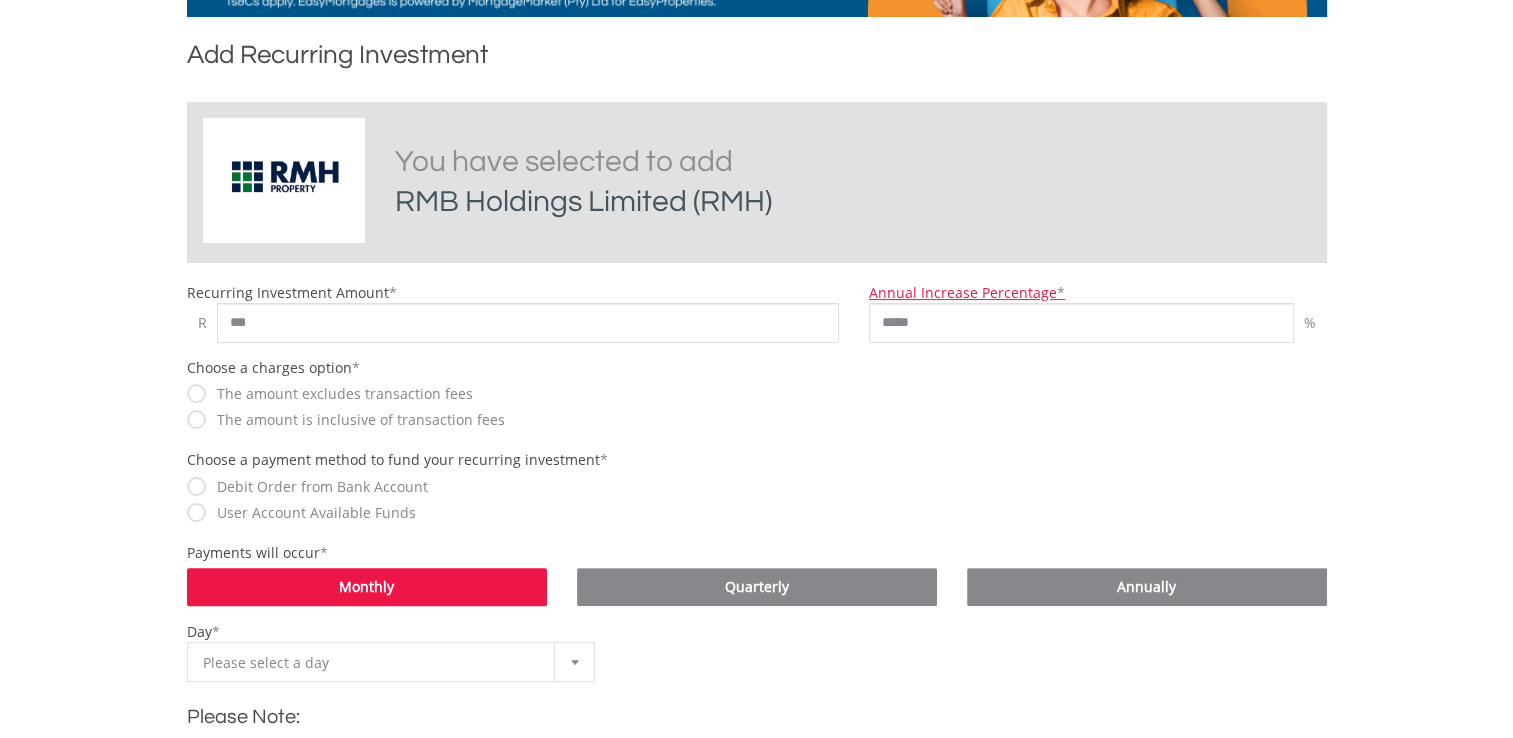 click on "The amount excludes transaction fees" at bounding box center [513, 393] 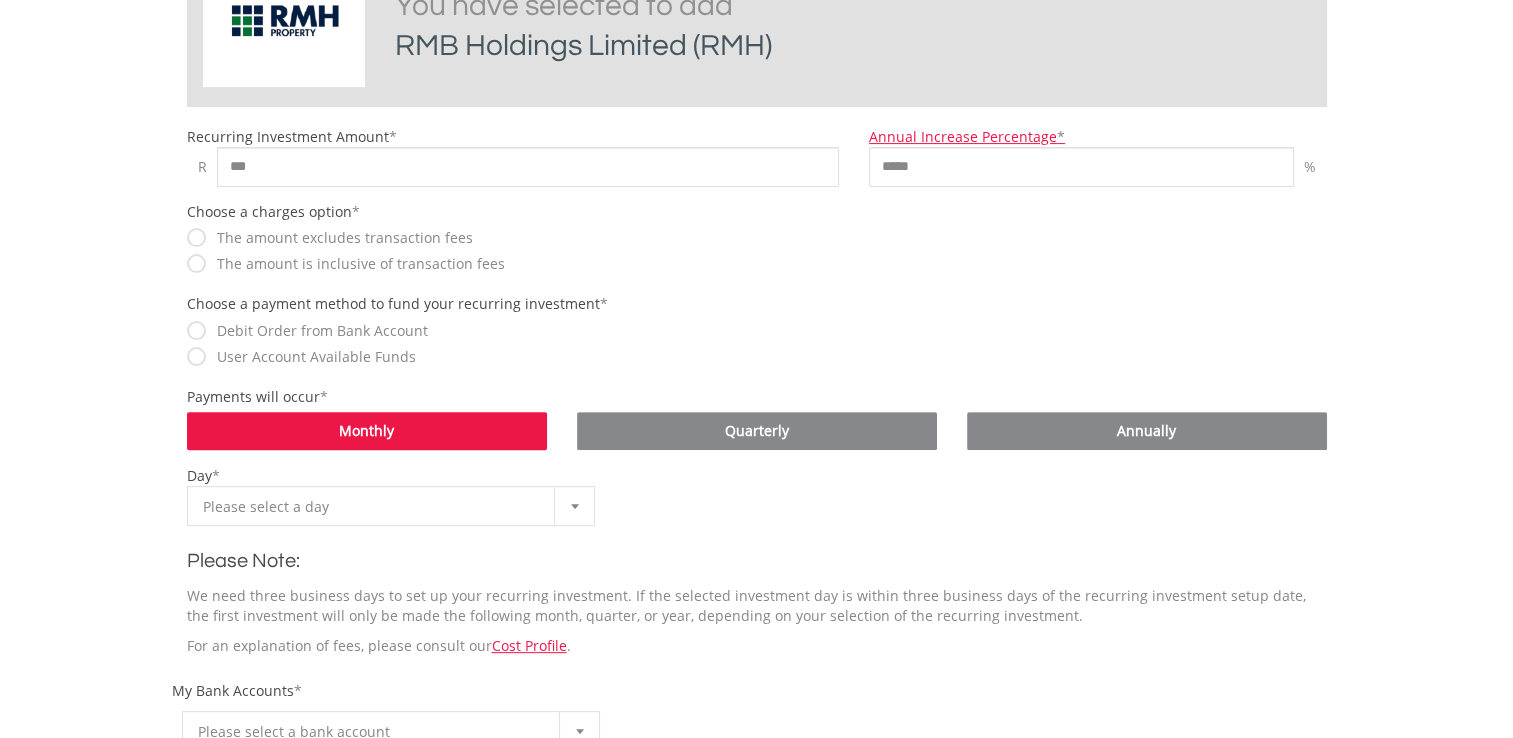 scroll, scrollTop: 600, scrollLeft: 0, axis: vertical 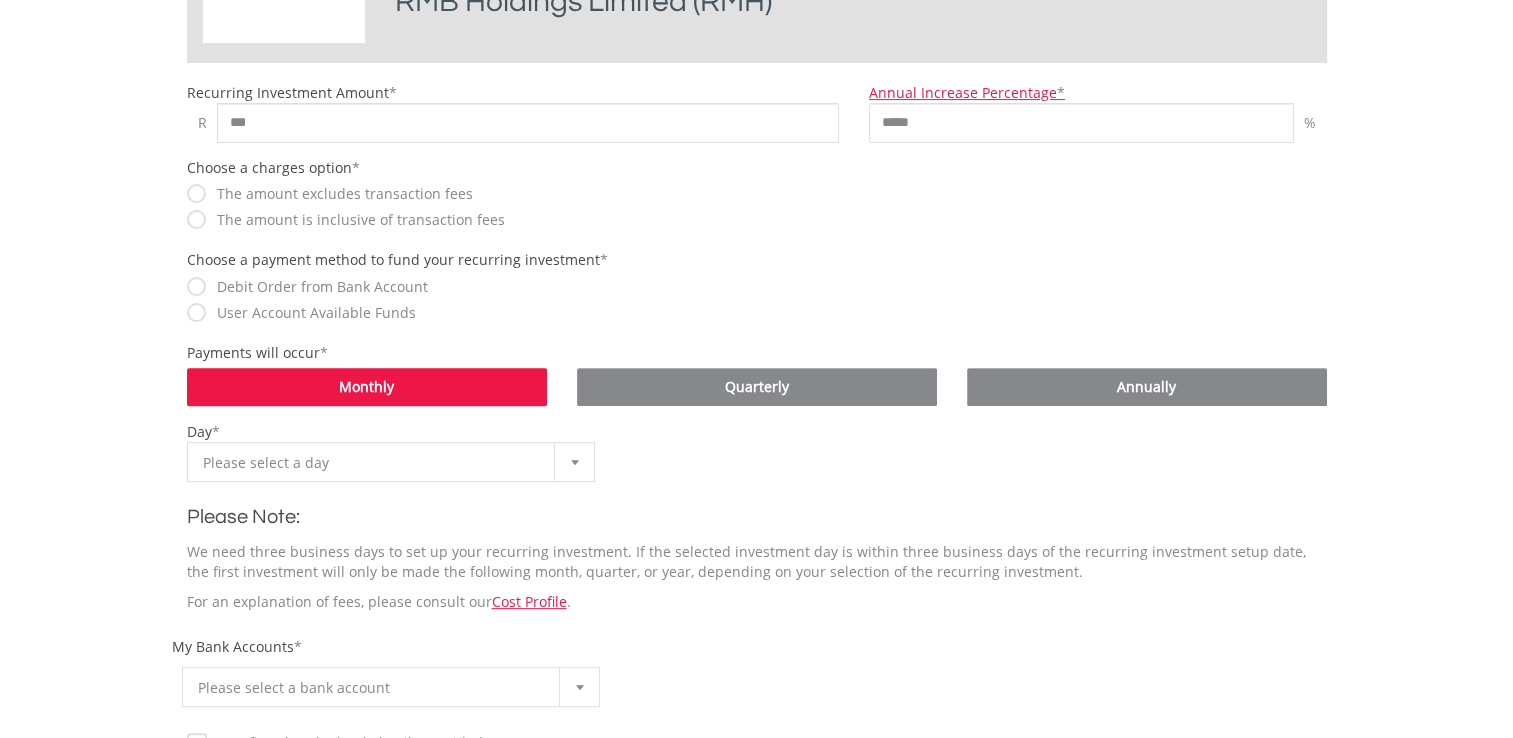 click at bounding box center (574, 462) 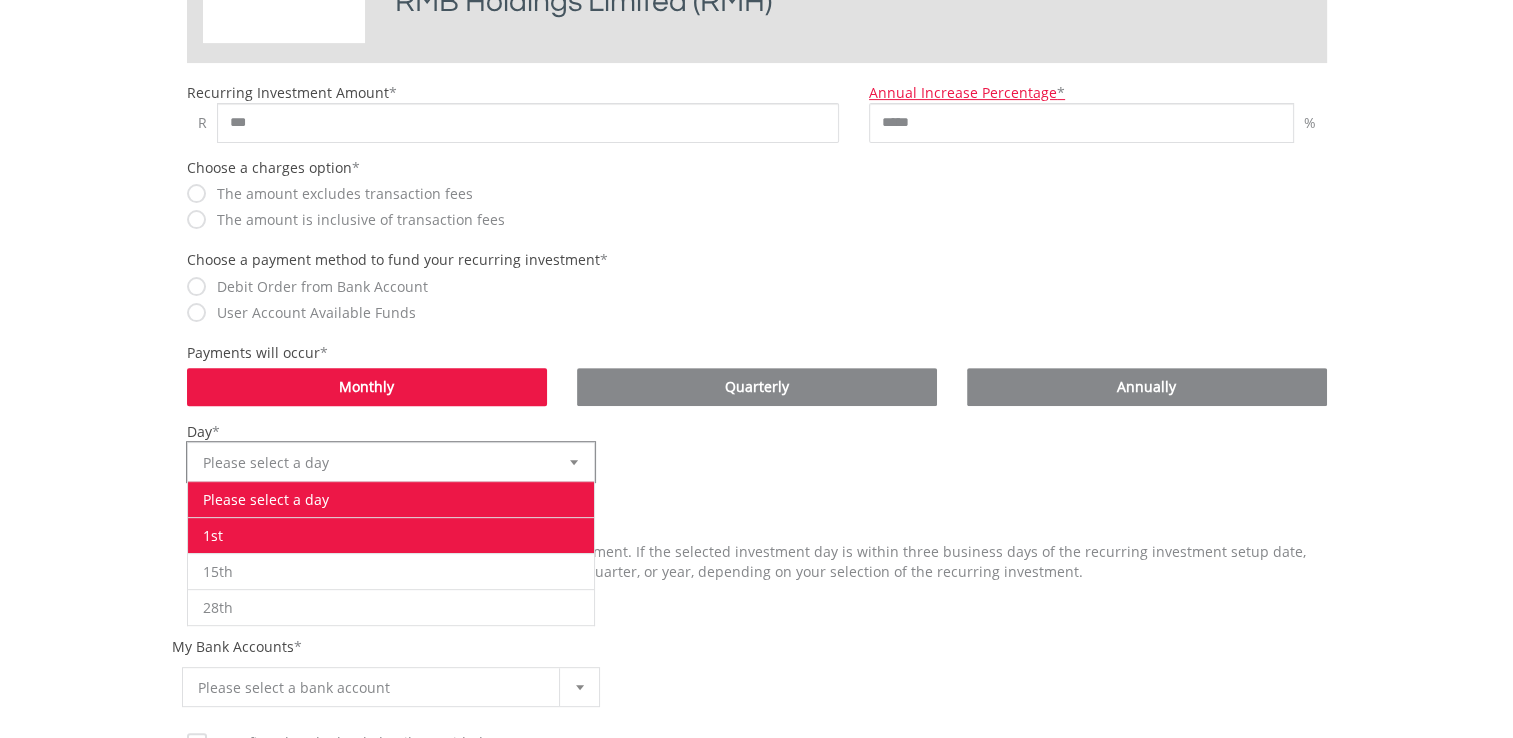 click on "1st" at bounding box center (391, 535) 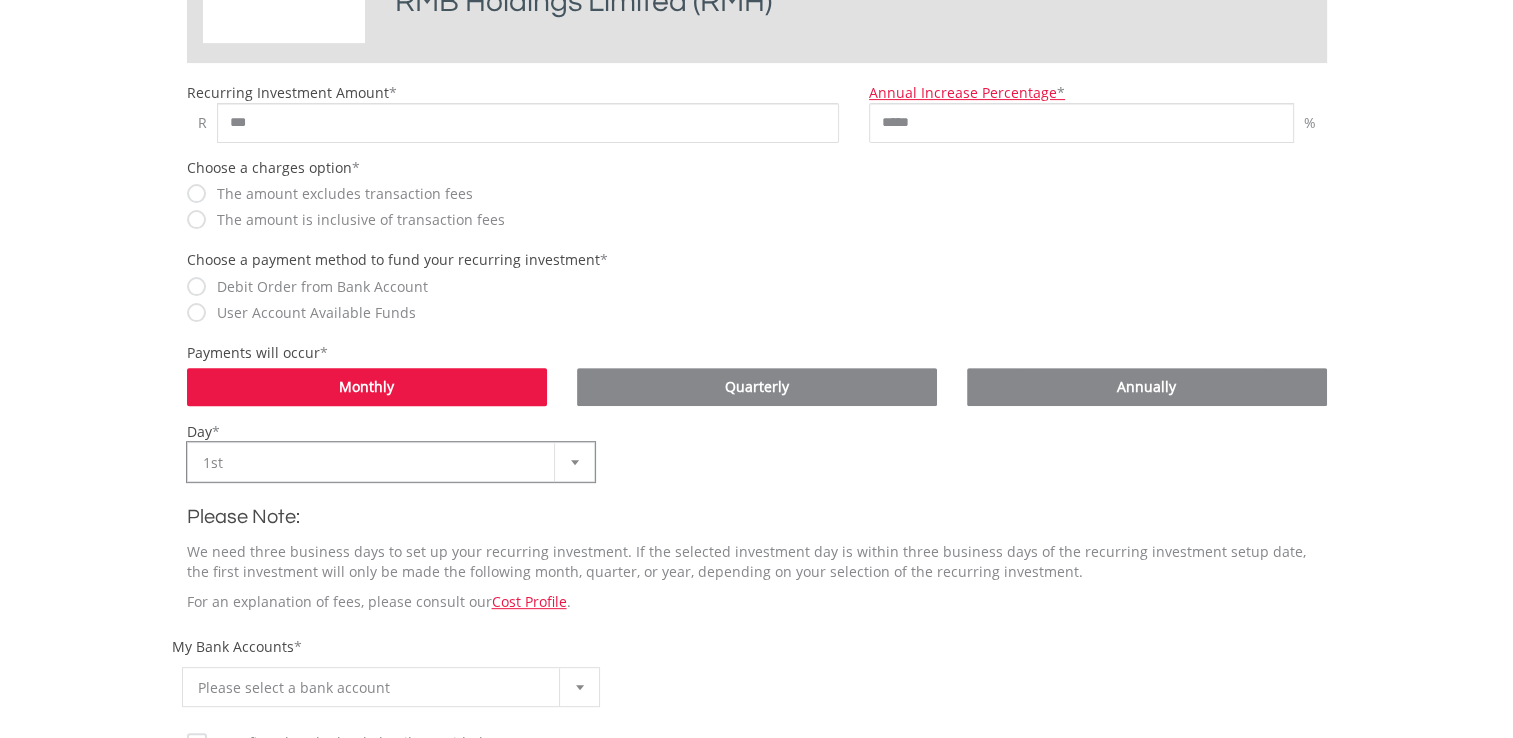 click on "**********" at bounding box center (757, 452) 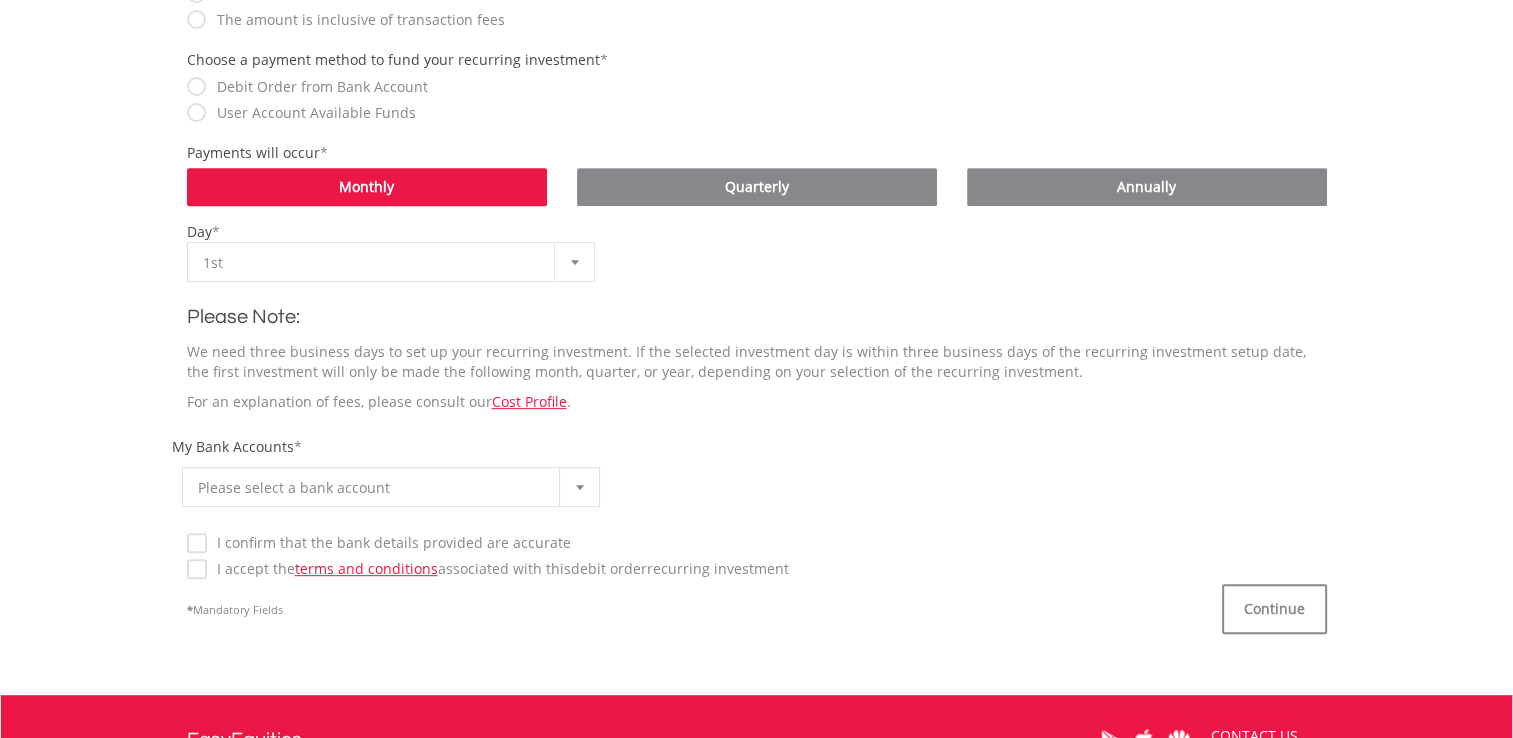 scroll, scrollTop: 900, scrollLeft: 0, axis: vertical 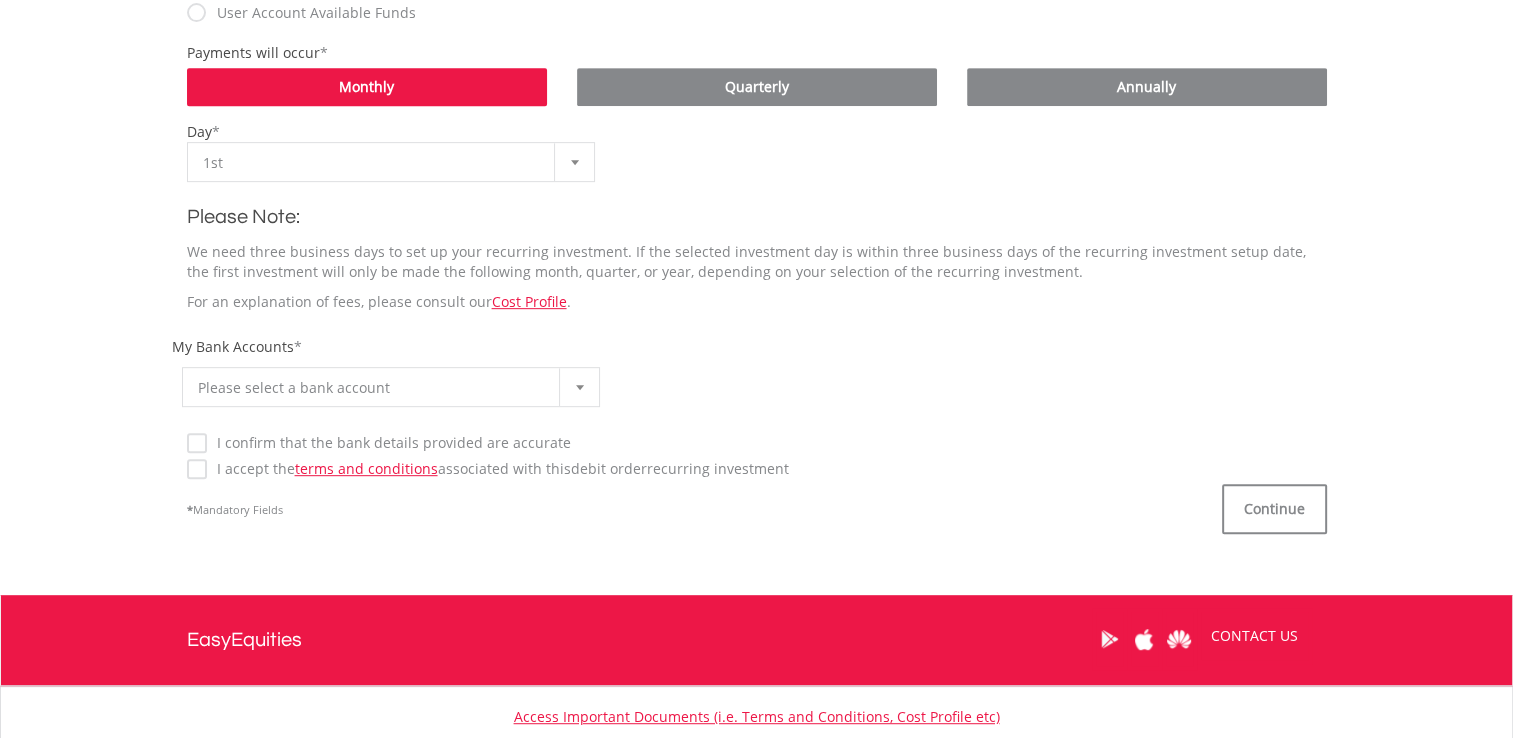 click at bounding box center [579, 387] 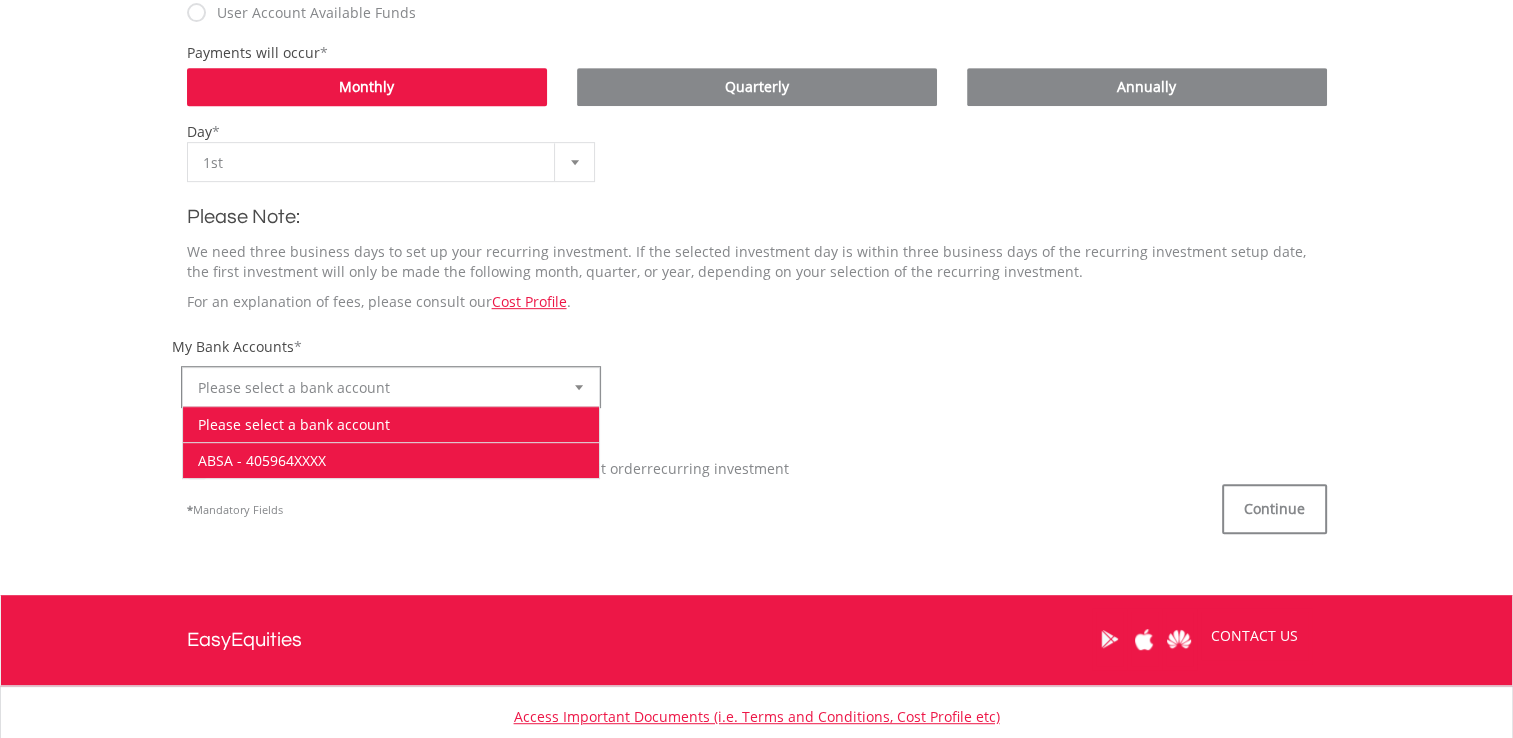 click on "ABSA - 405964XXXX" at bounding box center [391, 460] 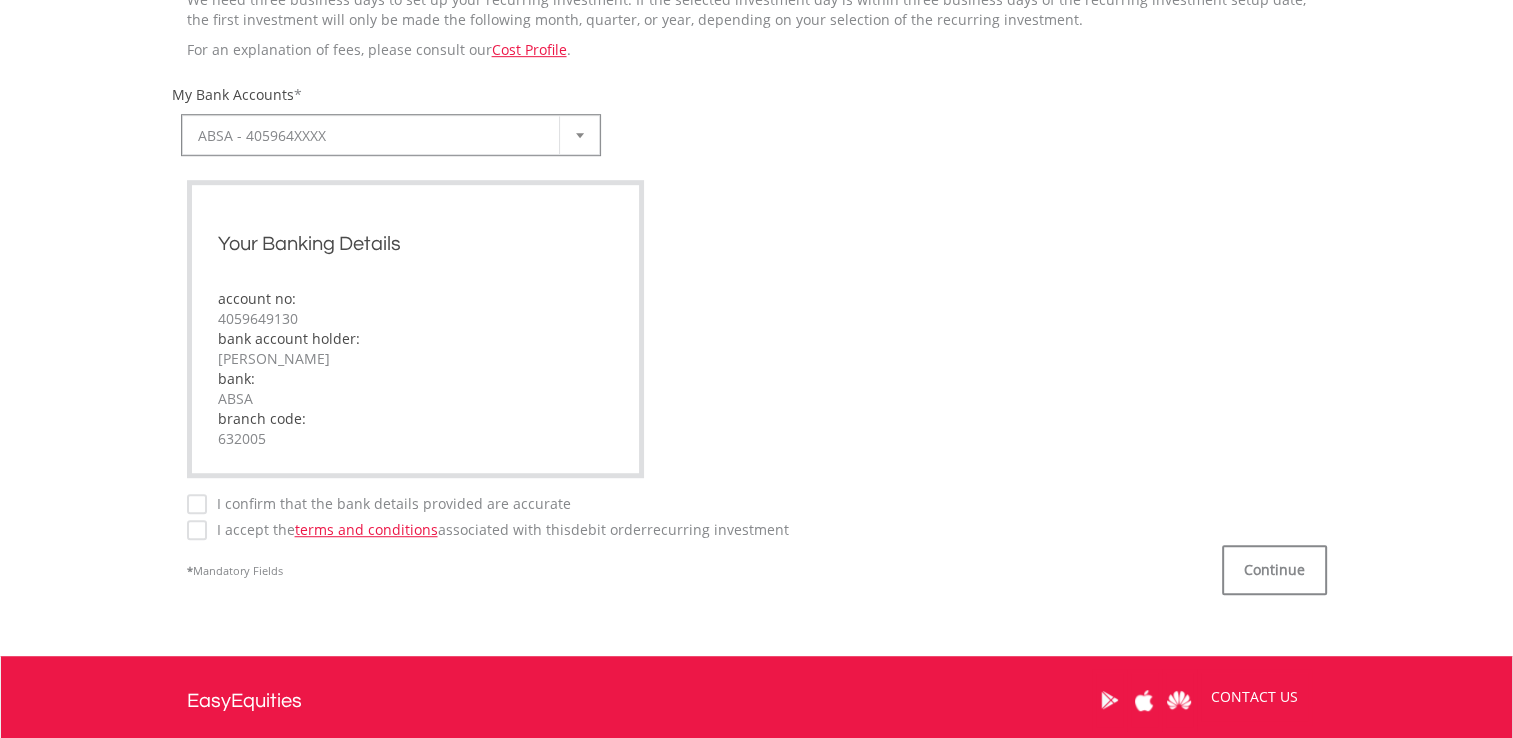 scroll, scrollTop: 1200, scrollLeft: 0, axis: vertical 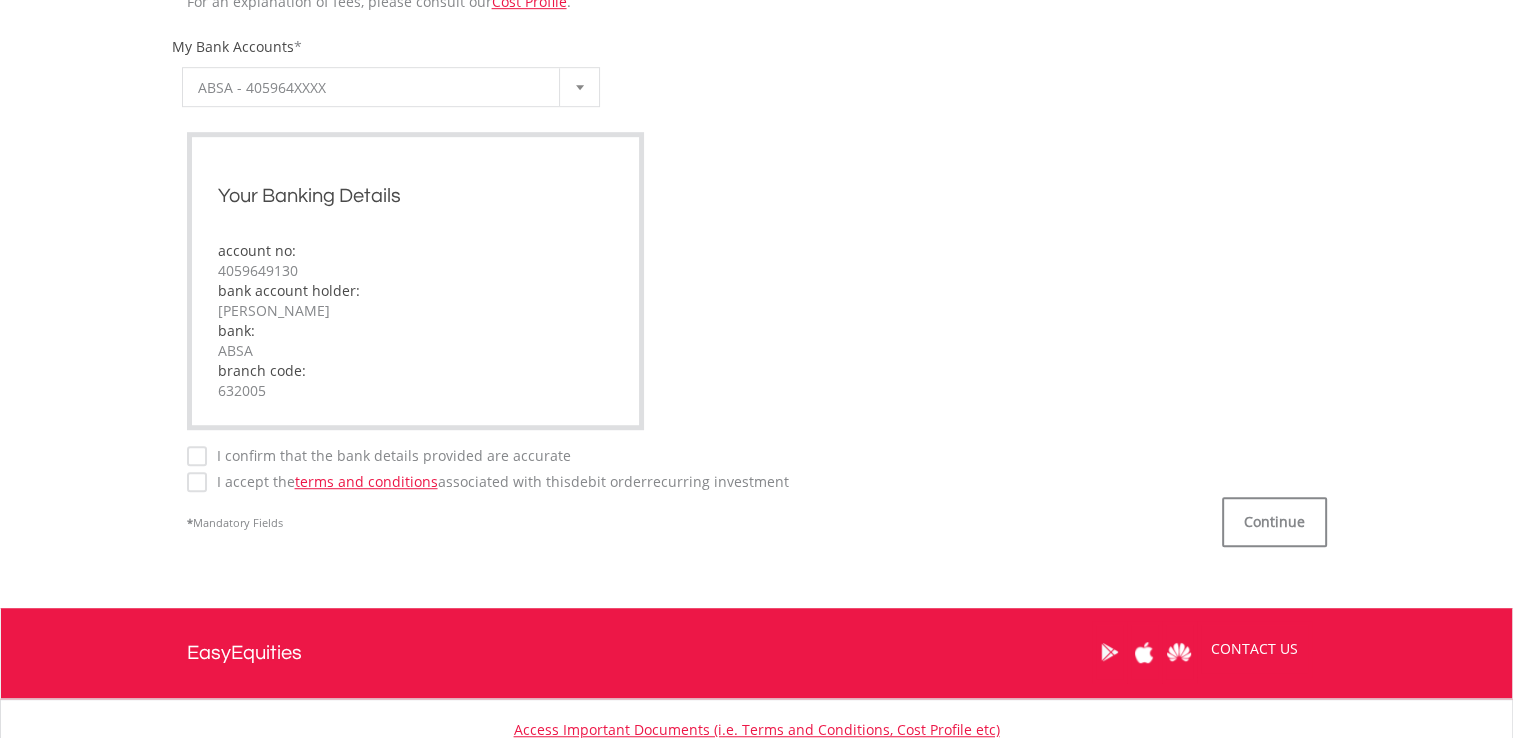 click on "I accept the  terms and conditions  associated with this
Debit Order  recurring investment" at bounding box center (498, 482) 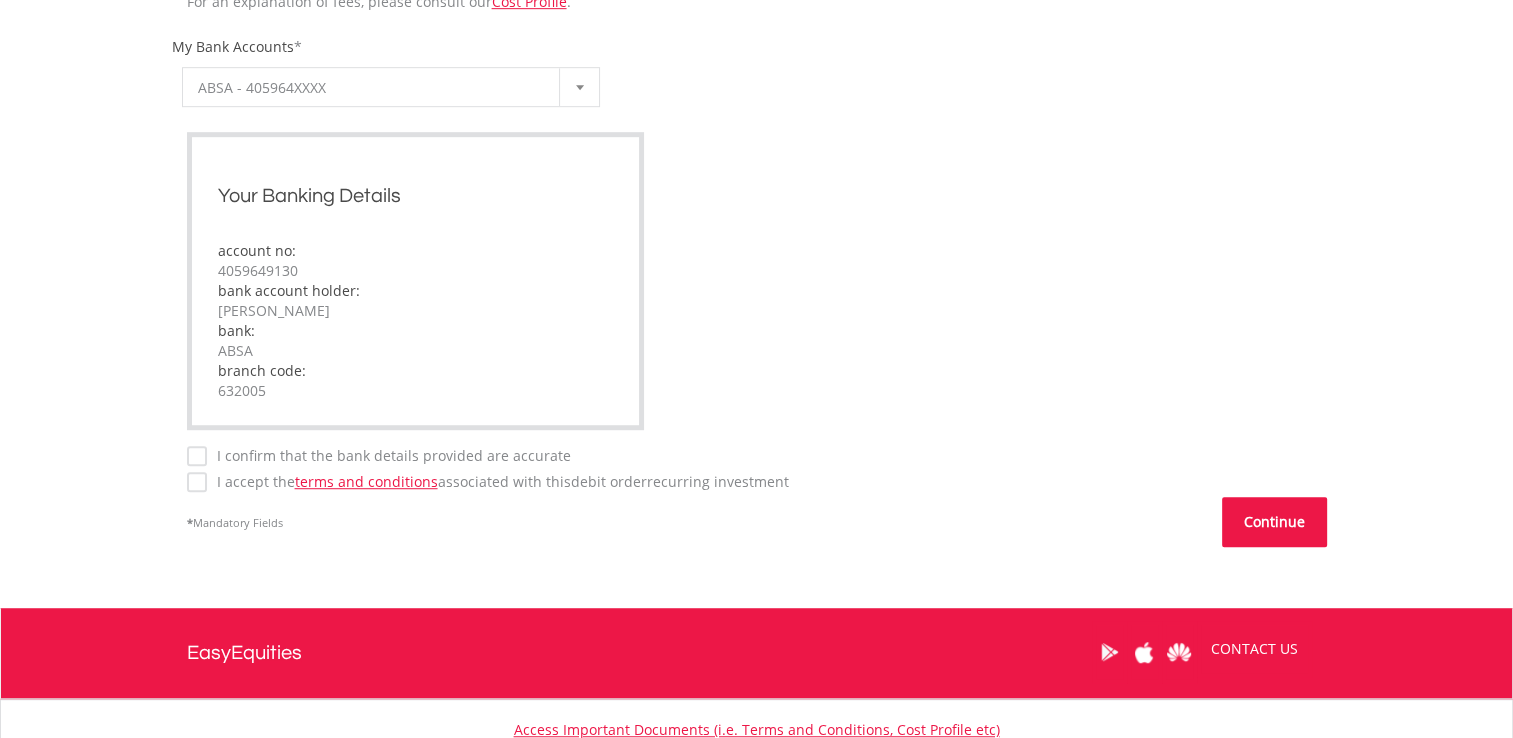 click on "Continue" at bounding box center [1274, 522] 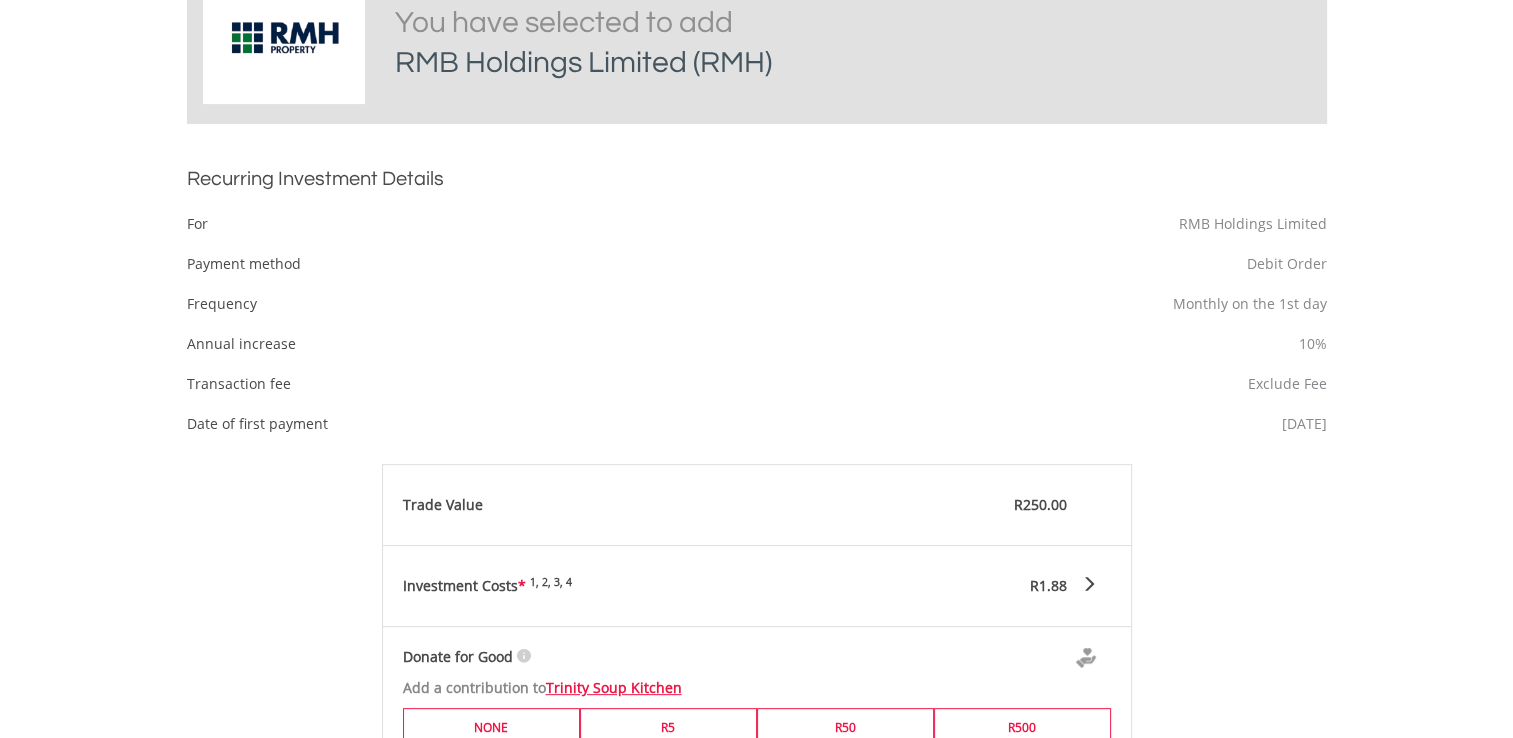 scroll, scrollTop: 880, scrollLeft: 0, axis: vertical 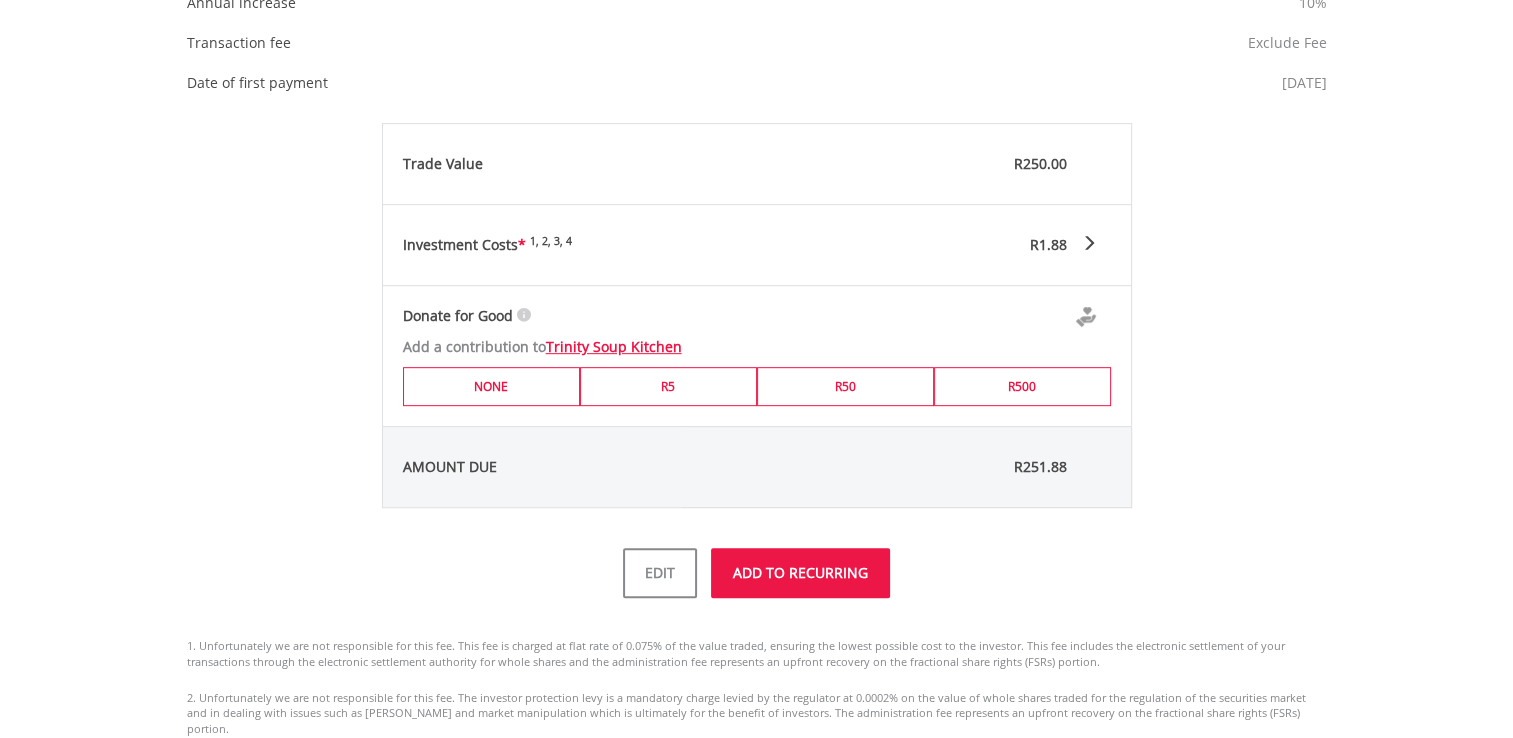 click on "ADD TO RECURRING" at bounding box center (800, 573) 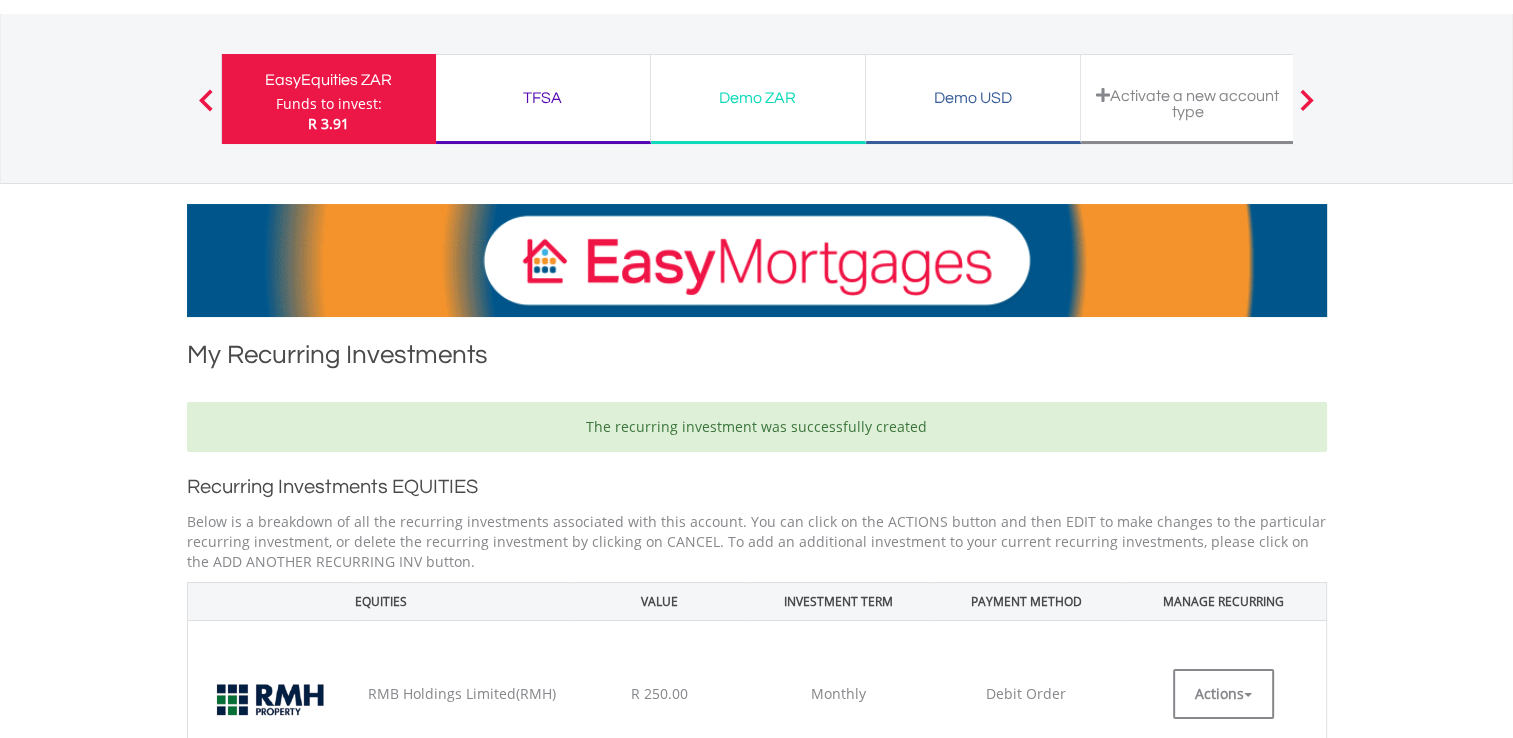 scroll, scrollTop: 0, scrollLeft: 0, axis: both 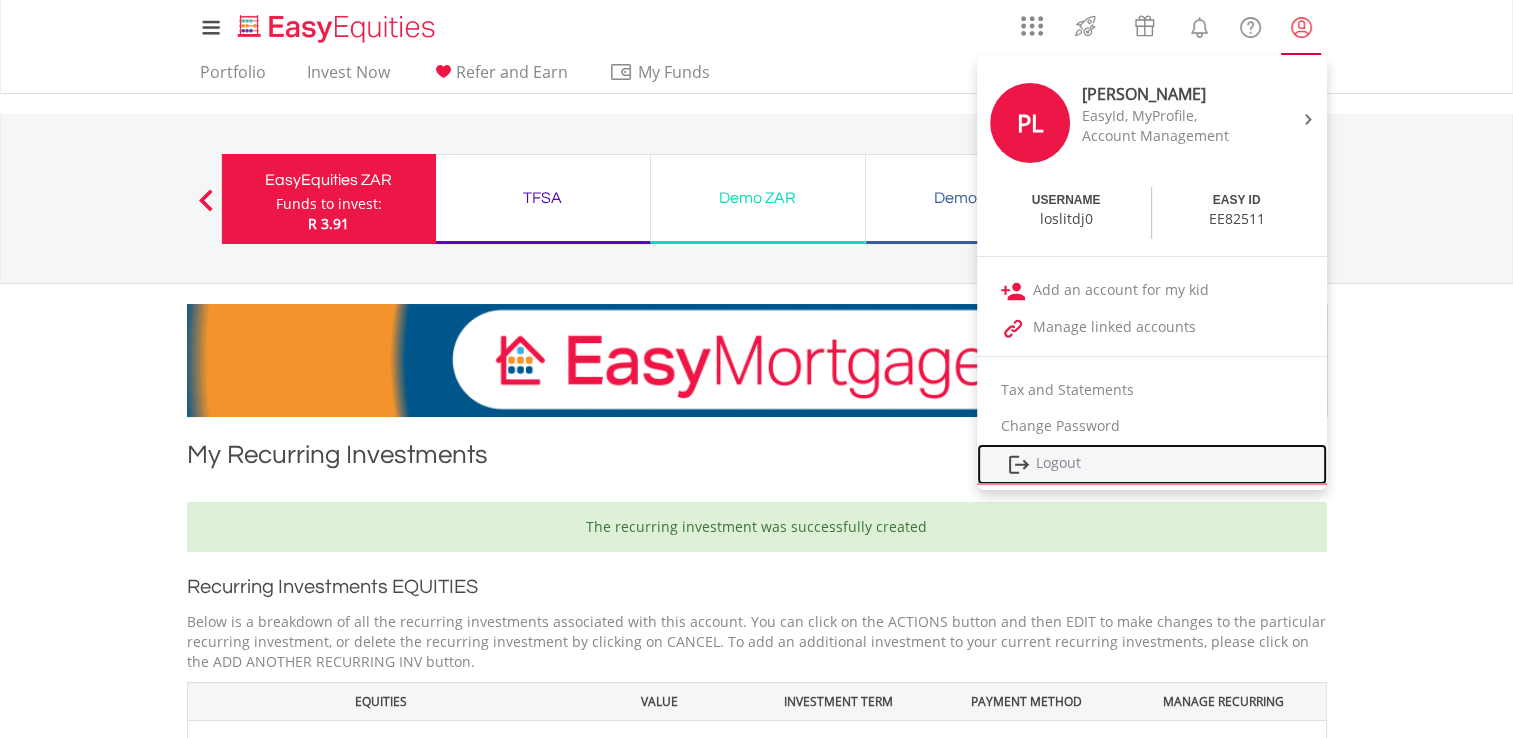 click on "Logout" at bounding box center [1152, 464] 